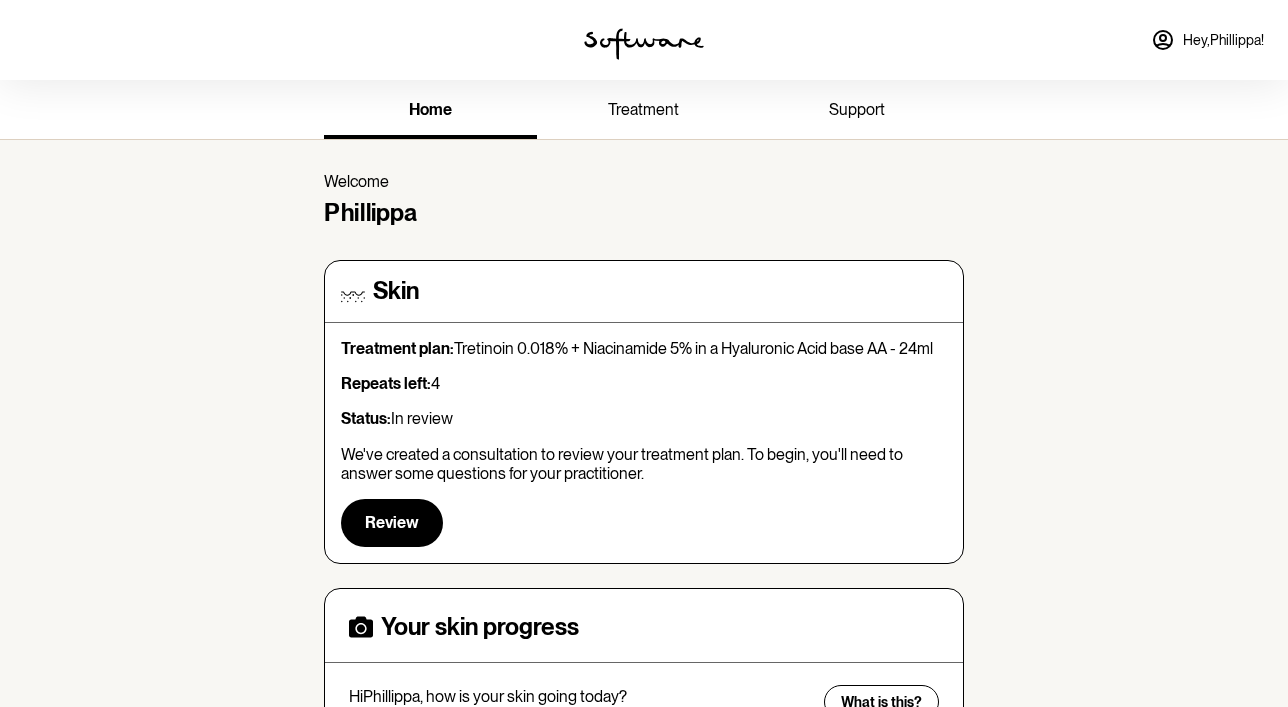 scroll, scrollTop: 0, scrollLeft: 0, axis: both 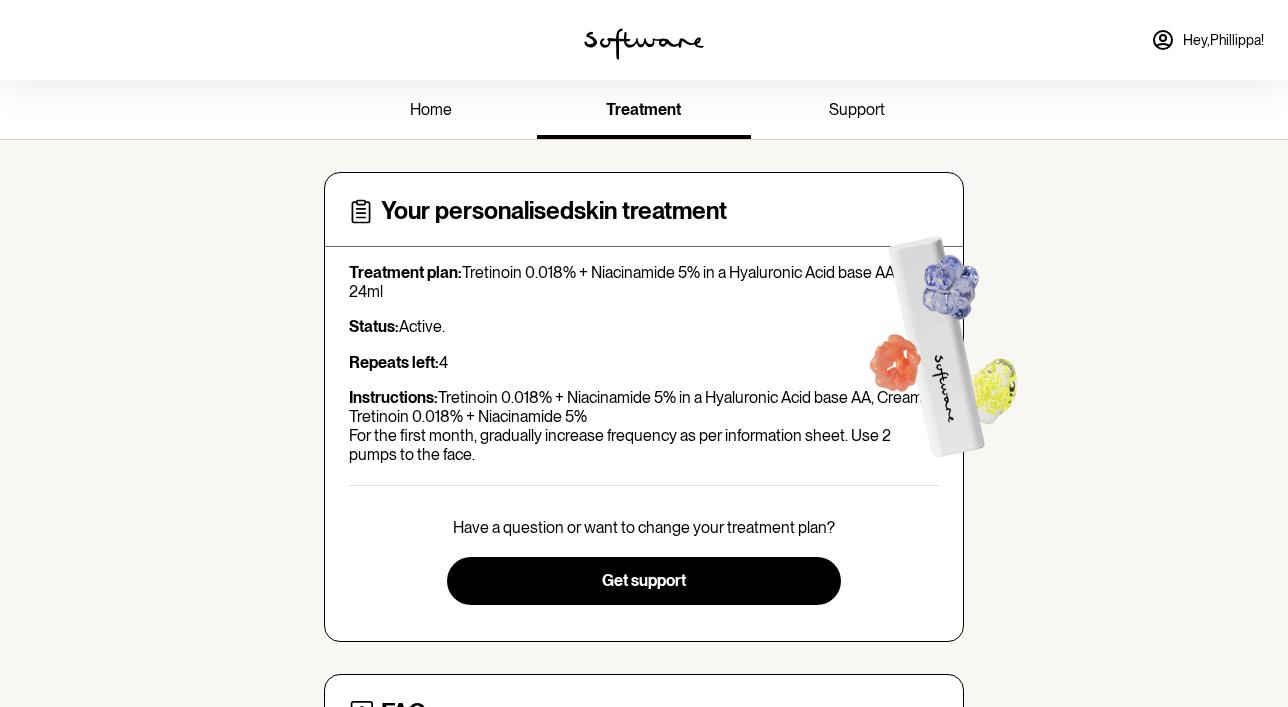 click on "home" at bounding box center (431, 109) 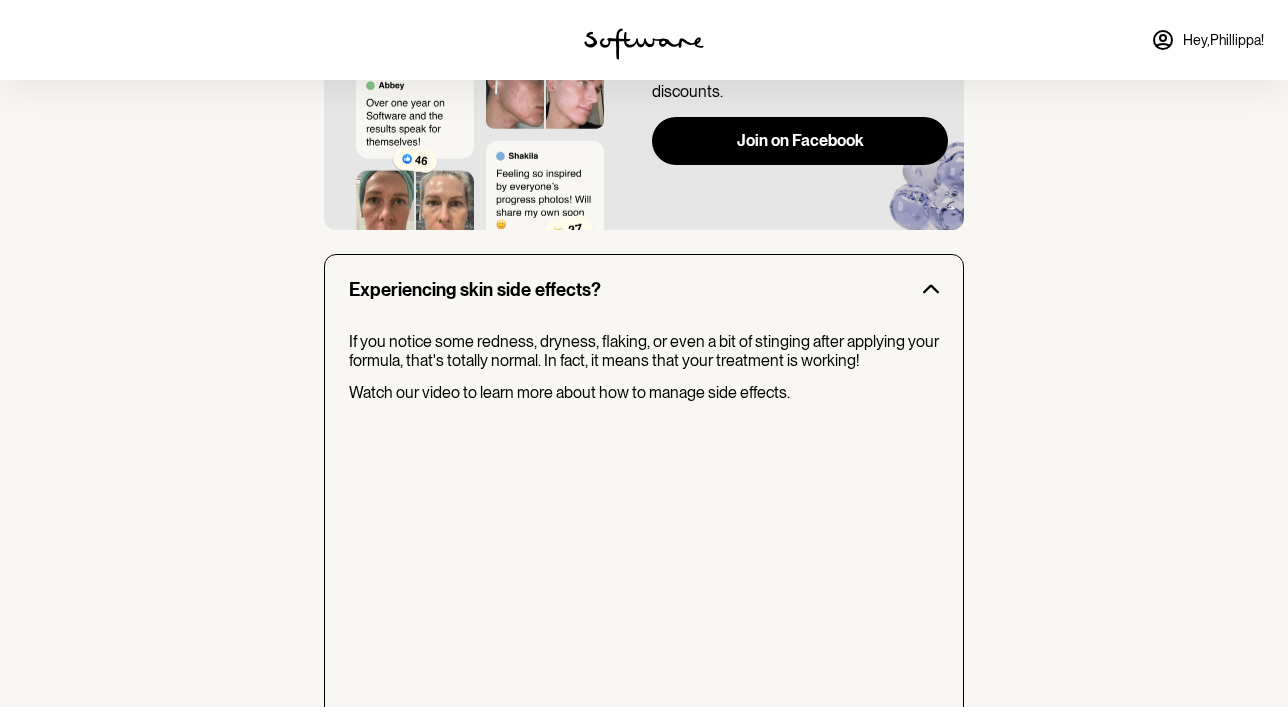 scroll, scrollTop: 1592, scrollLeft: 0, axis: vertical 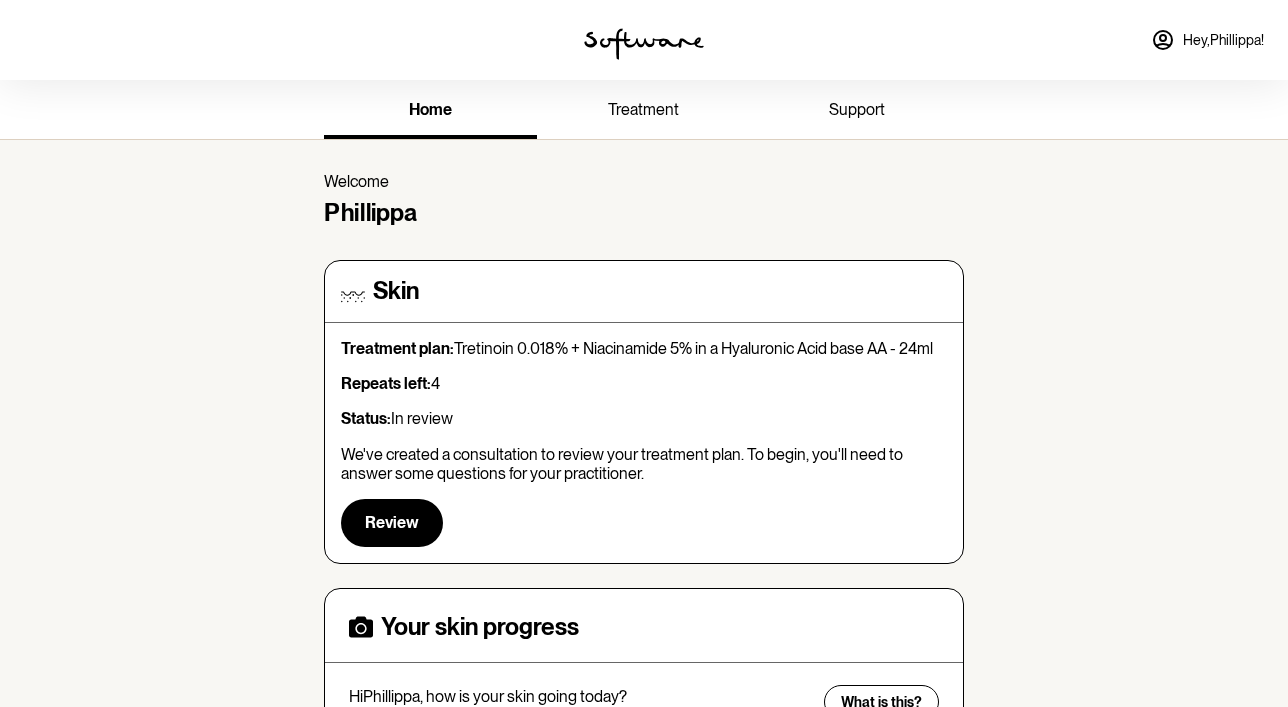 click on "home" at bounding box center [430, 111] 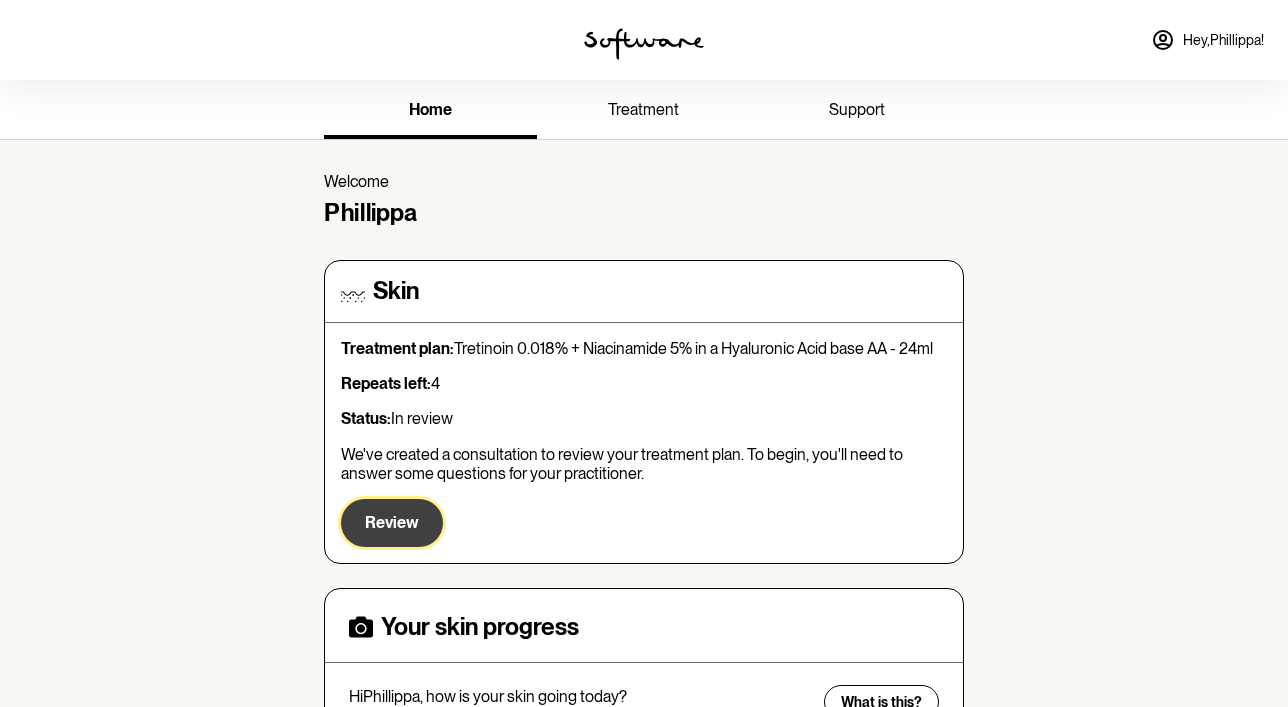 click on "Review" at bounding box center [392, 522] 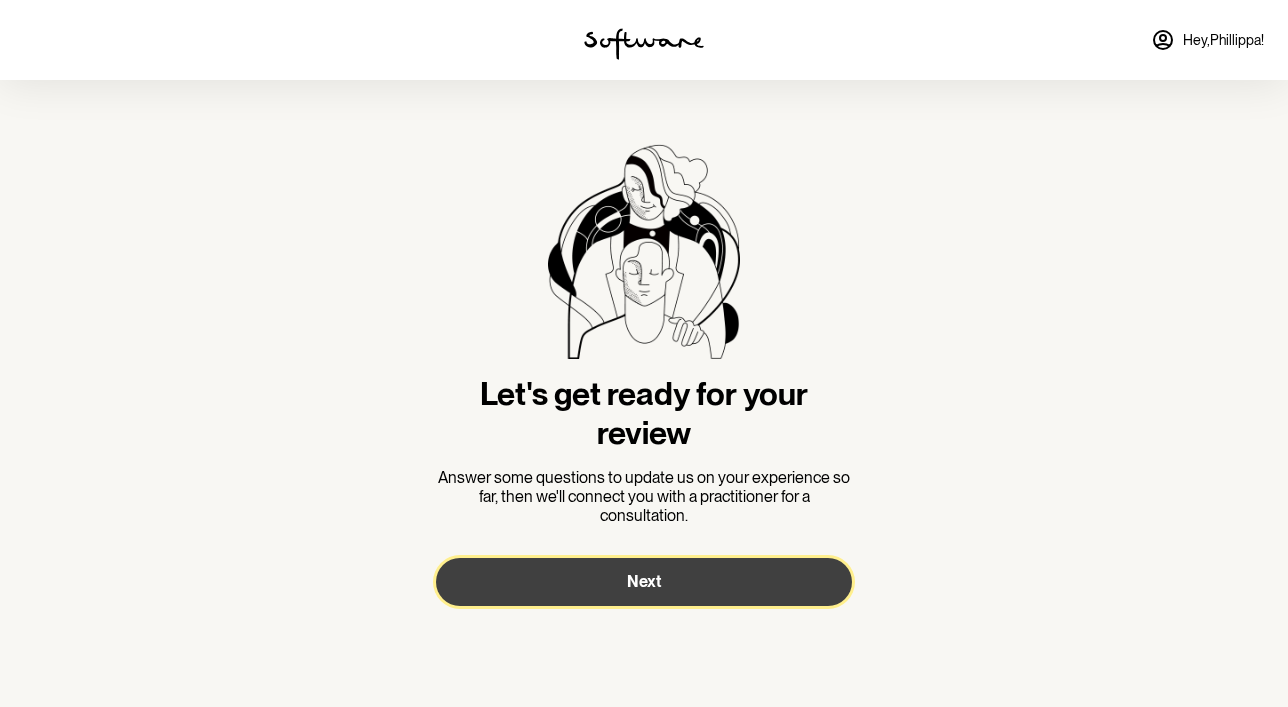 click on "Next" at bounding box center [644, 582] 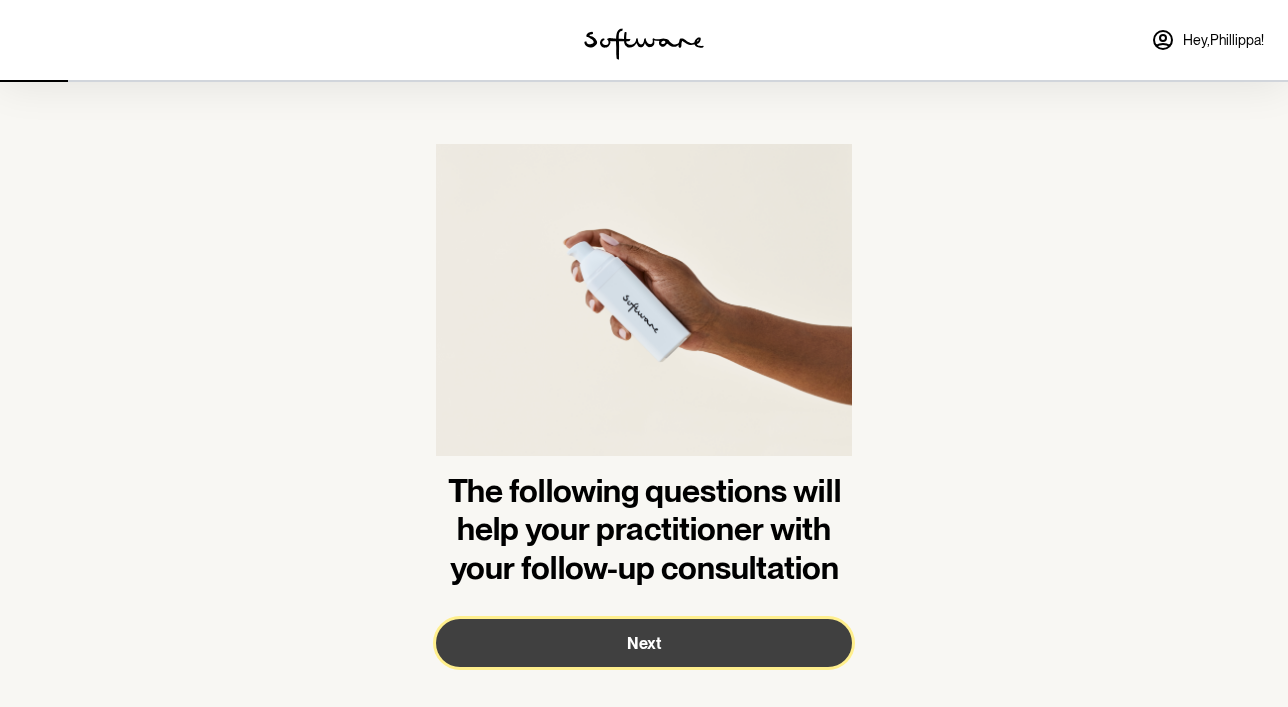 click on "Next" at bounding box center [644, 643] 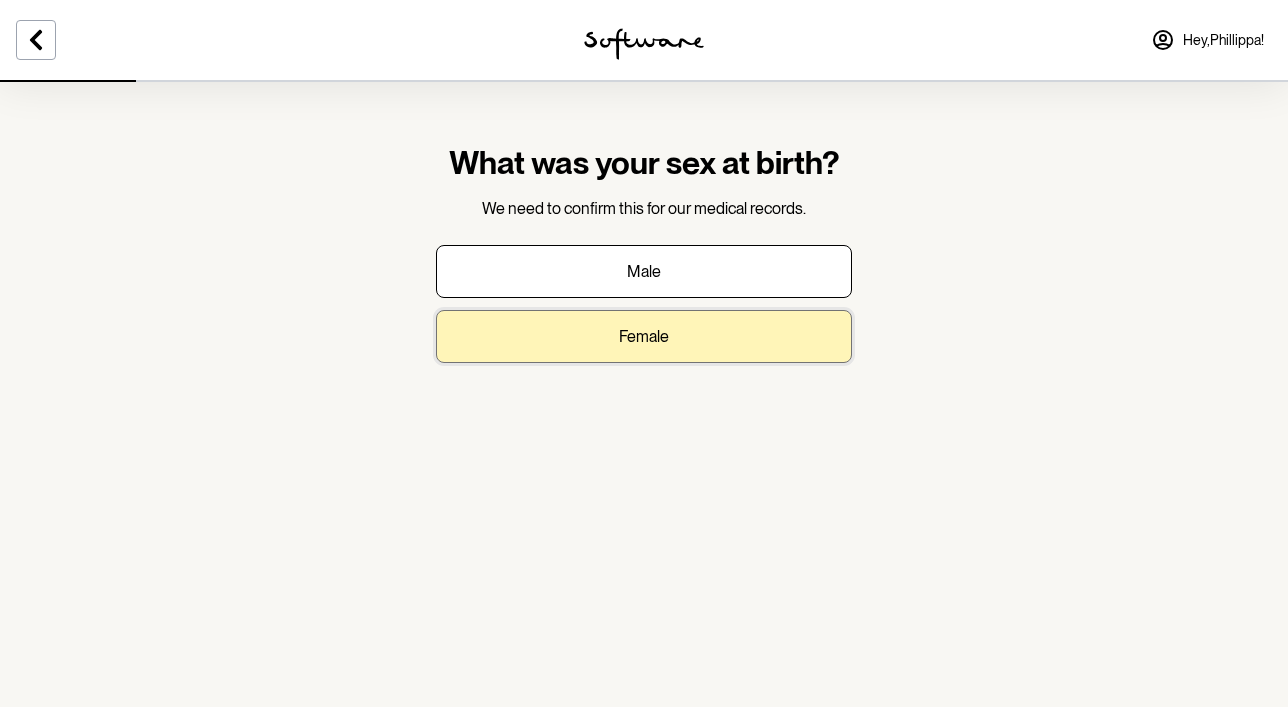 click on "Female" at bounding box center [644, 336] 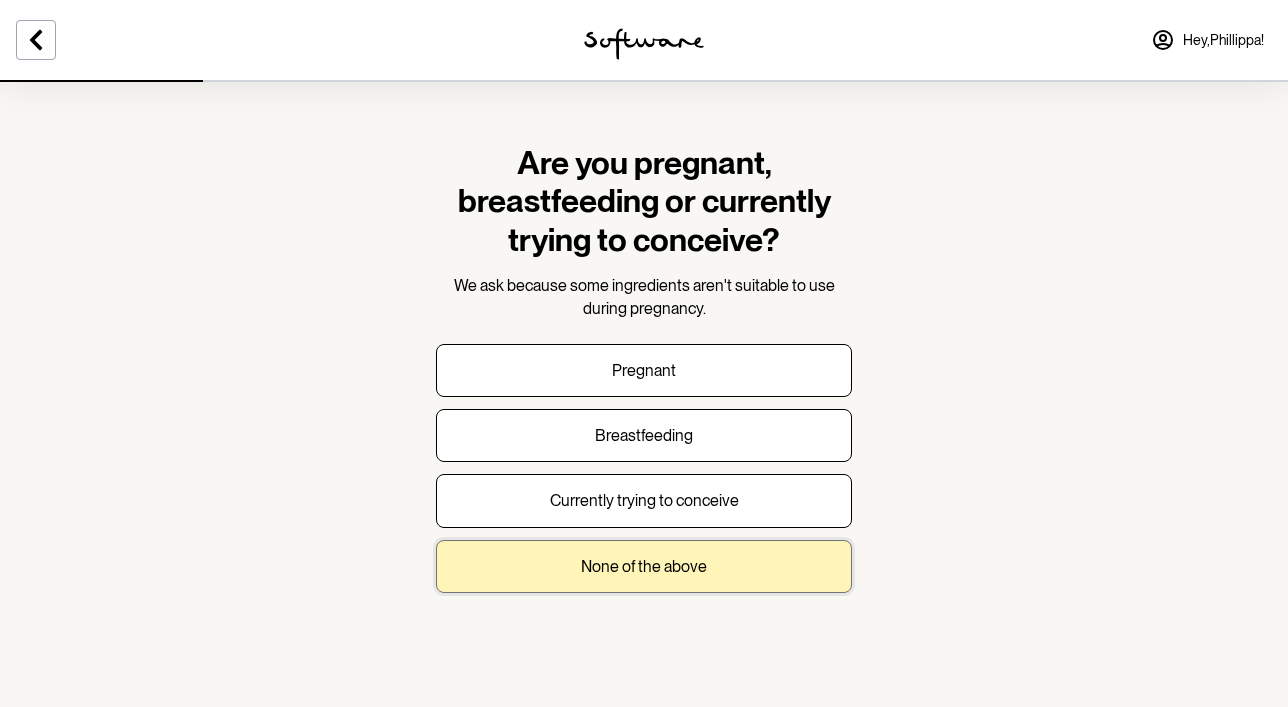 click on "None of the above" at bounding box center [644, 566] 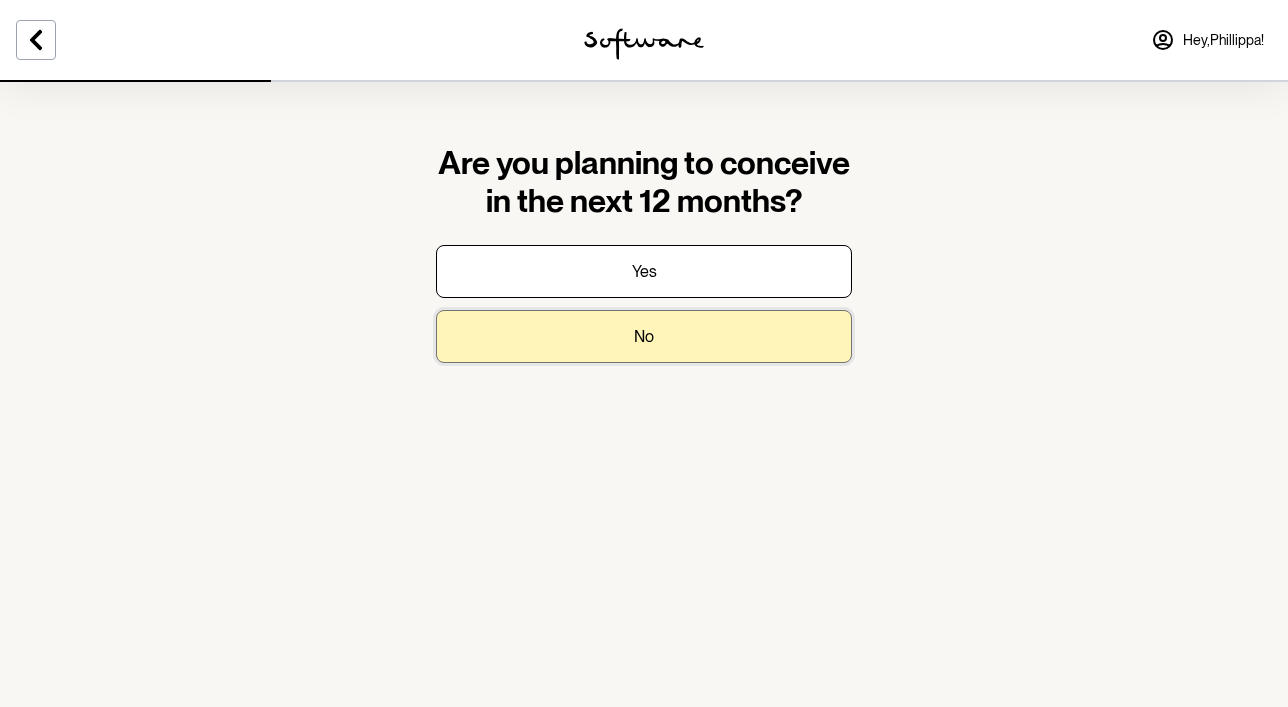 click on "No" at bounding box center [644, 336] 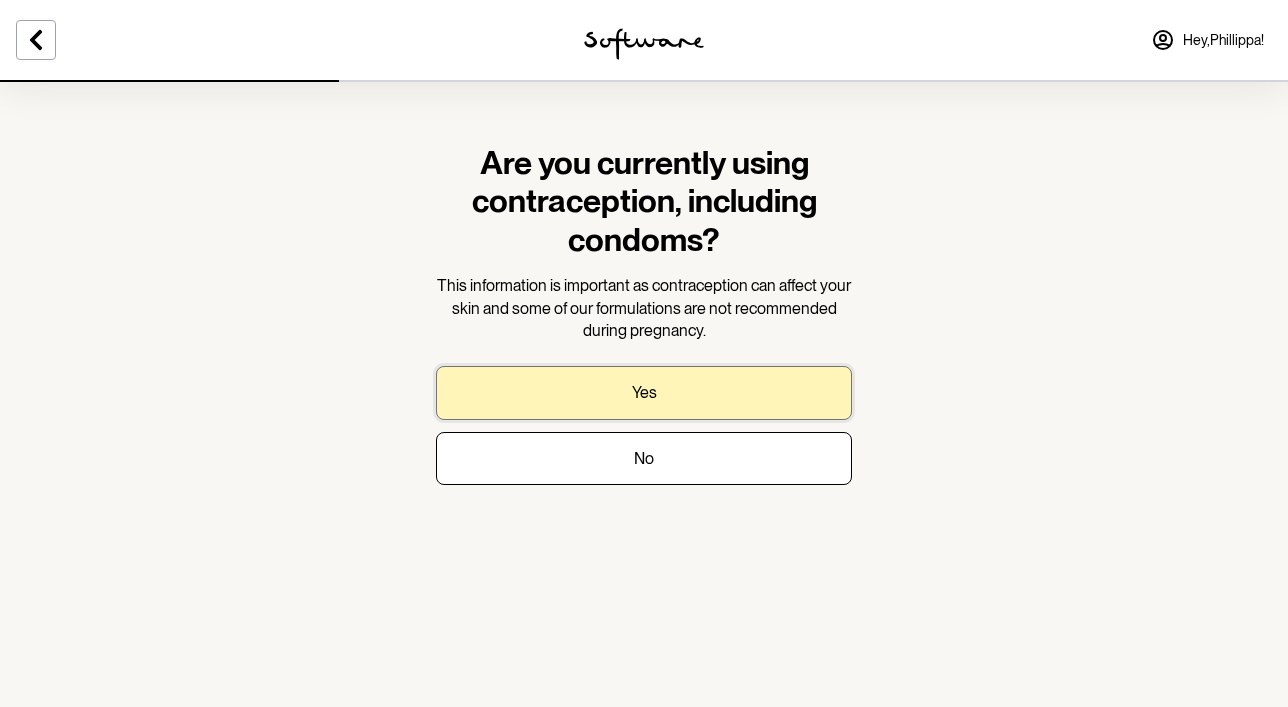 click on "Yes" at bounding box center [644, 392] 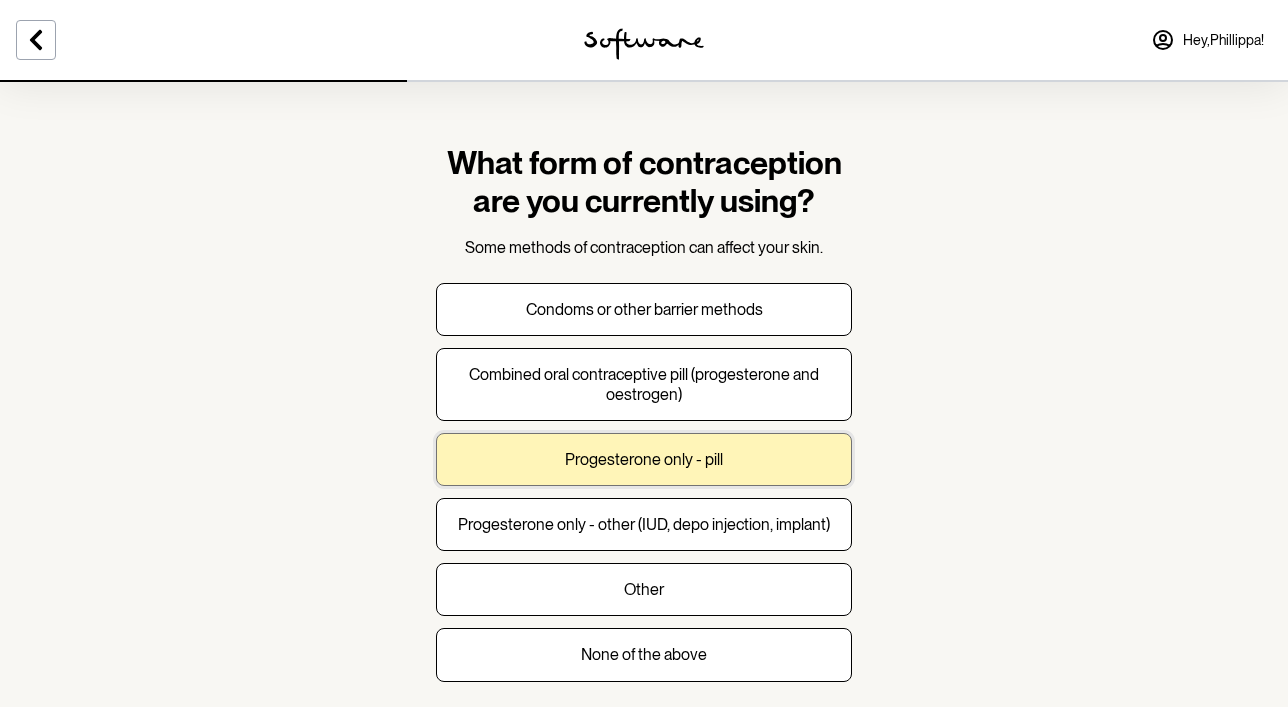 click on "Progesterone only - pill" at bounding box center (644, 459) 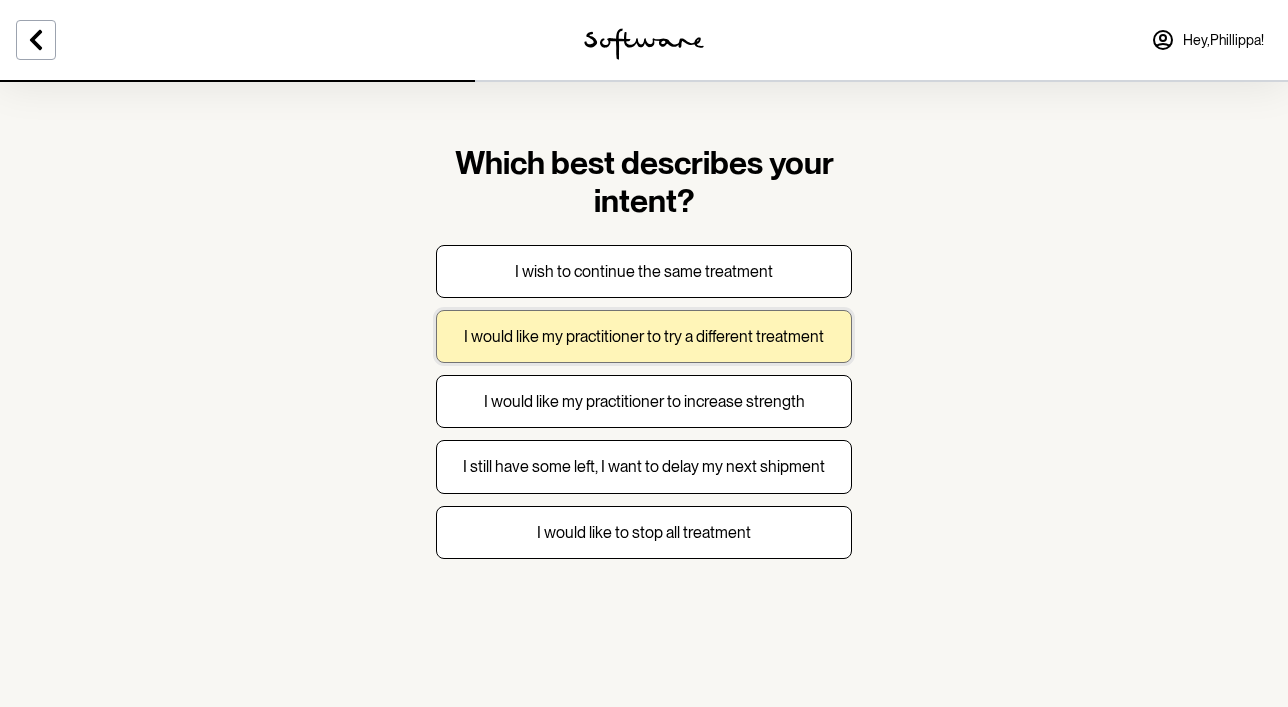 click on "I would like my practitioner to try a different treatment" at bounding box center [644, 336] 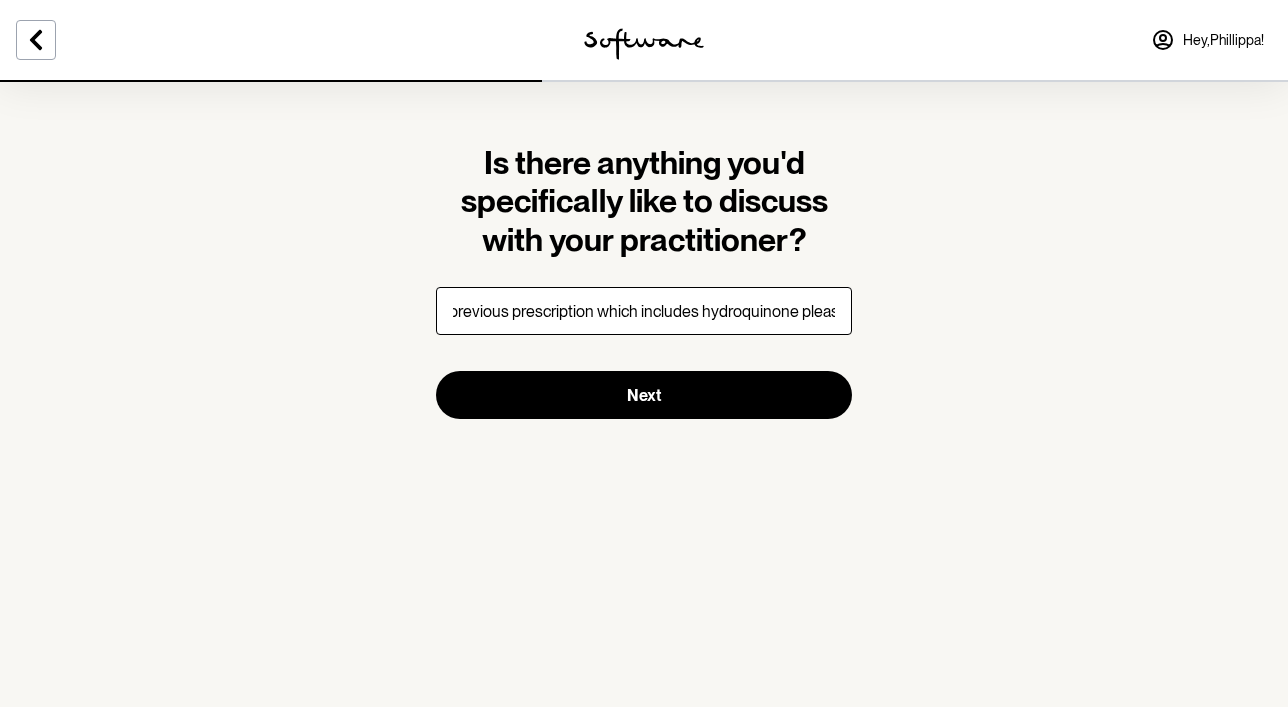 scroll, scrollTop: 0, scrollLeft: 195, axis: horizontal 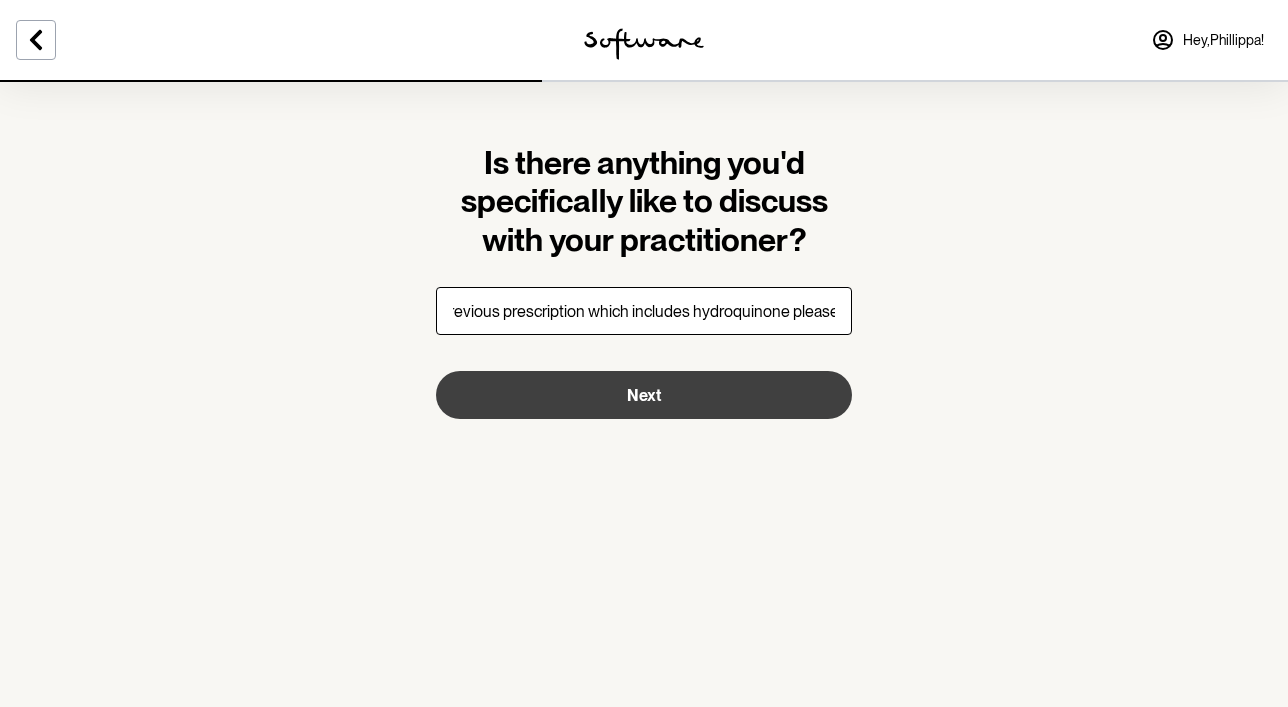 type on "I'd like to revert back to my previous prescription which includes hydroquinone please" 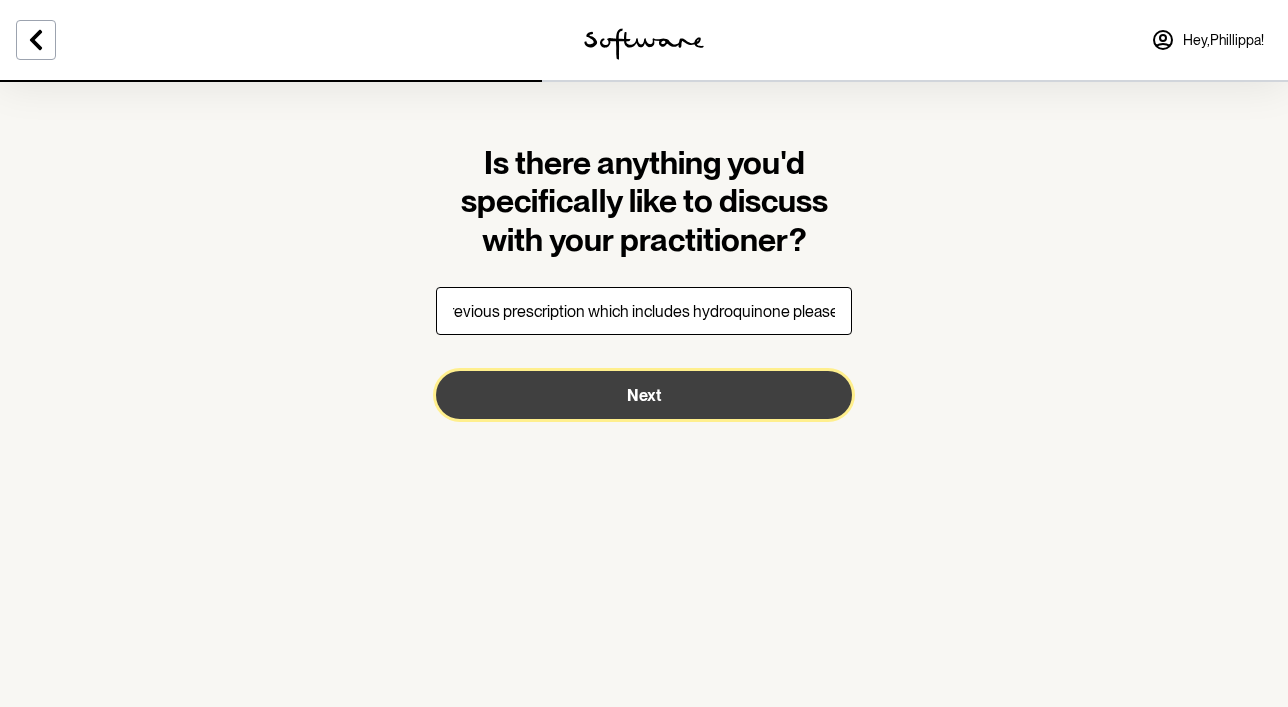 click on "Next" at bounding box center (644, 395) 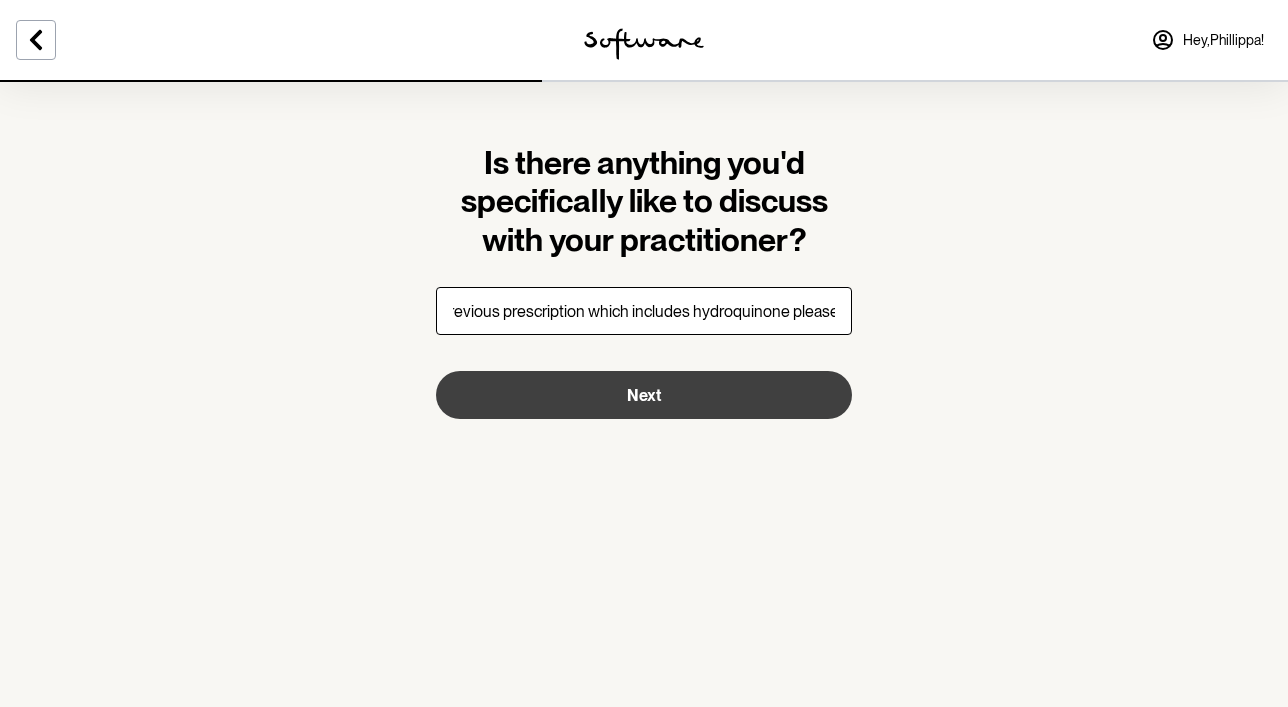 scroll, scrollTop: 0, scrollLeft: 0, axis: both 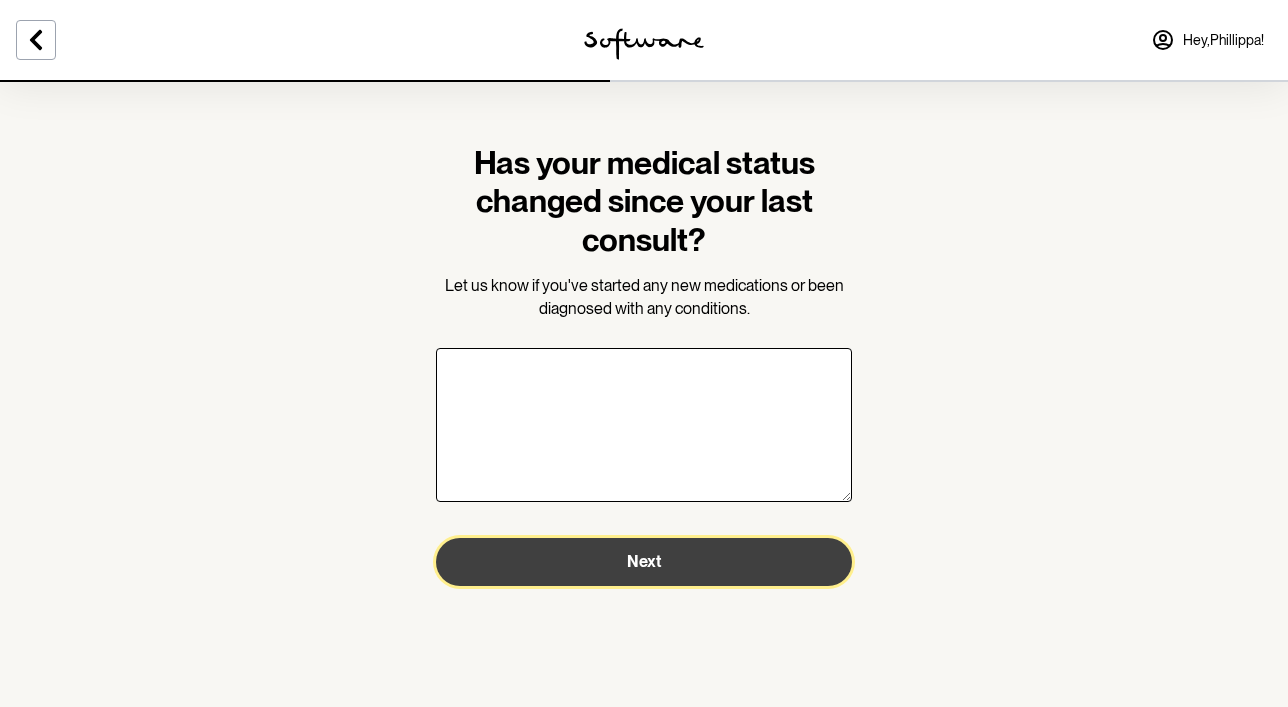 click on "Next" at bounding box center (644, 562) 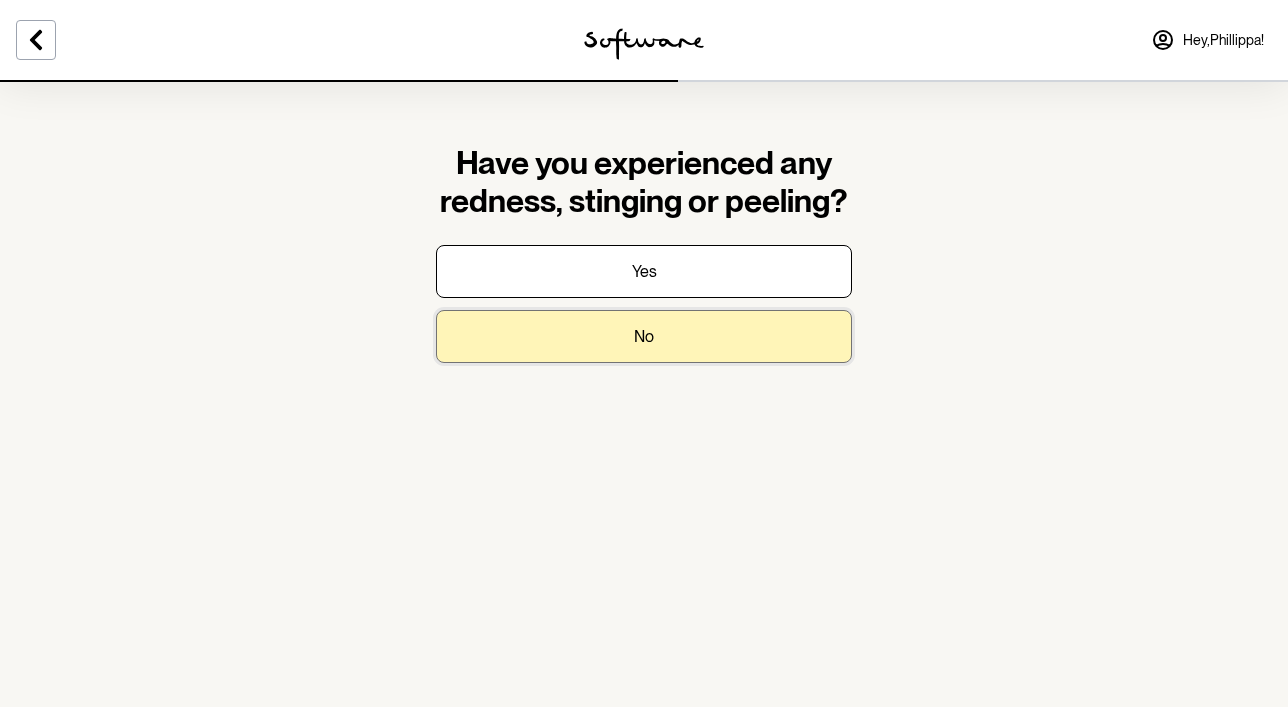 click on "No" at bounding box center (644, 336) 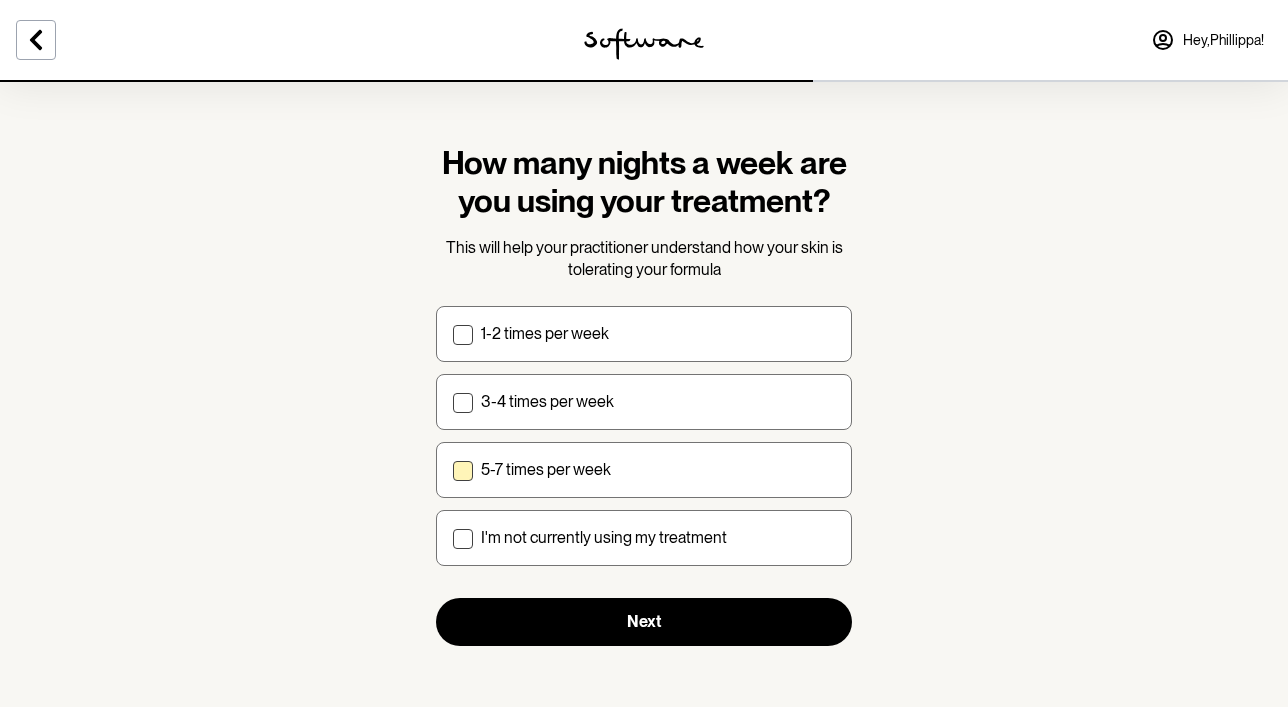 click at bounding box center (463, 471) 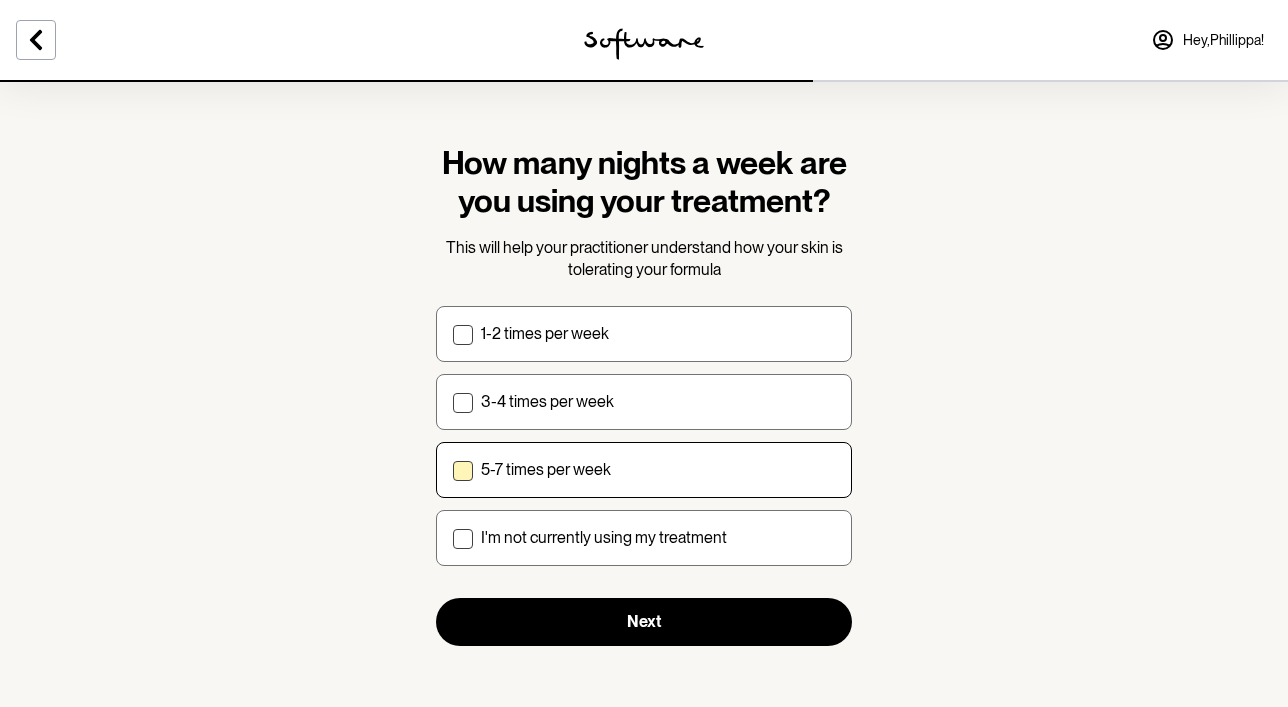 click on "5-7 times per week" at bounding box center (452, 469) 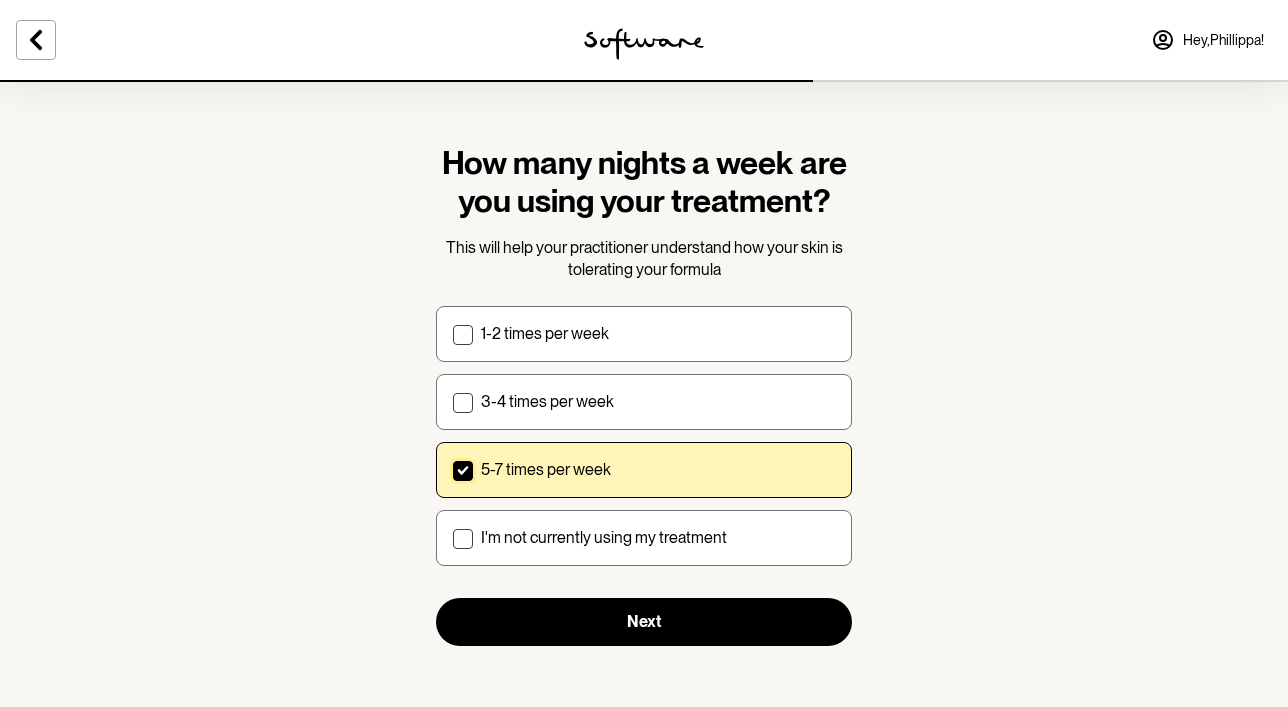 click on "How many nights a week are you using your treatment?  This will help your practitioner understand how your skin is tolerating your formula 1-2 times per week 3-4 times per week 5-7 times per week I'm not currently using my treatment Next" at bounding box center [644, 395] 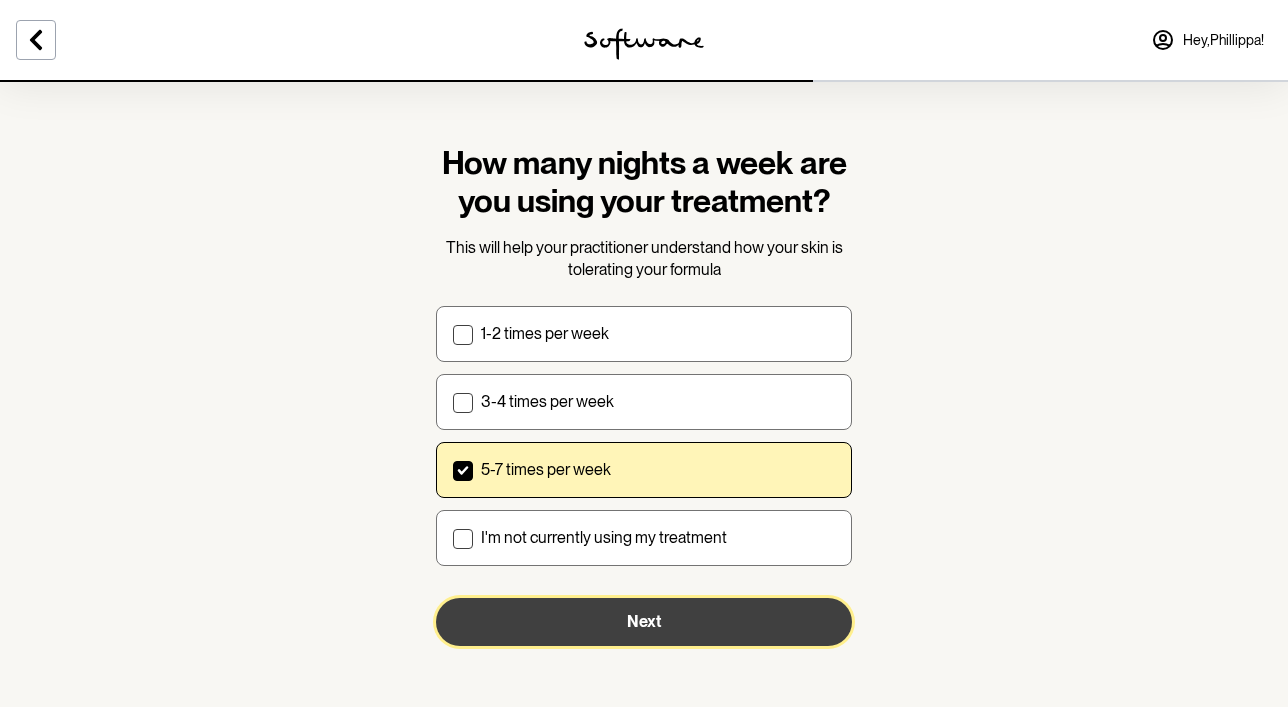 click on "Next" at bounding box center [644, 622] 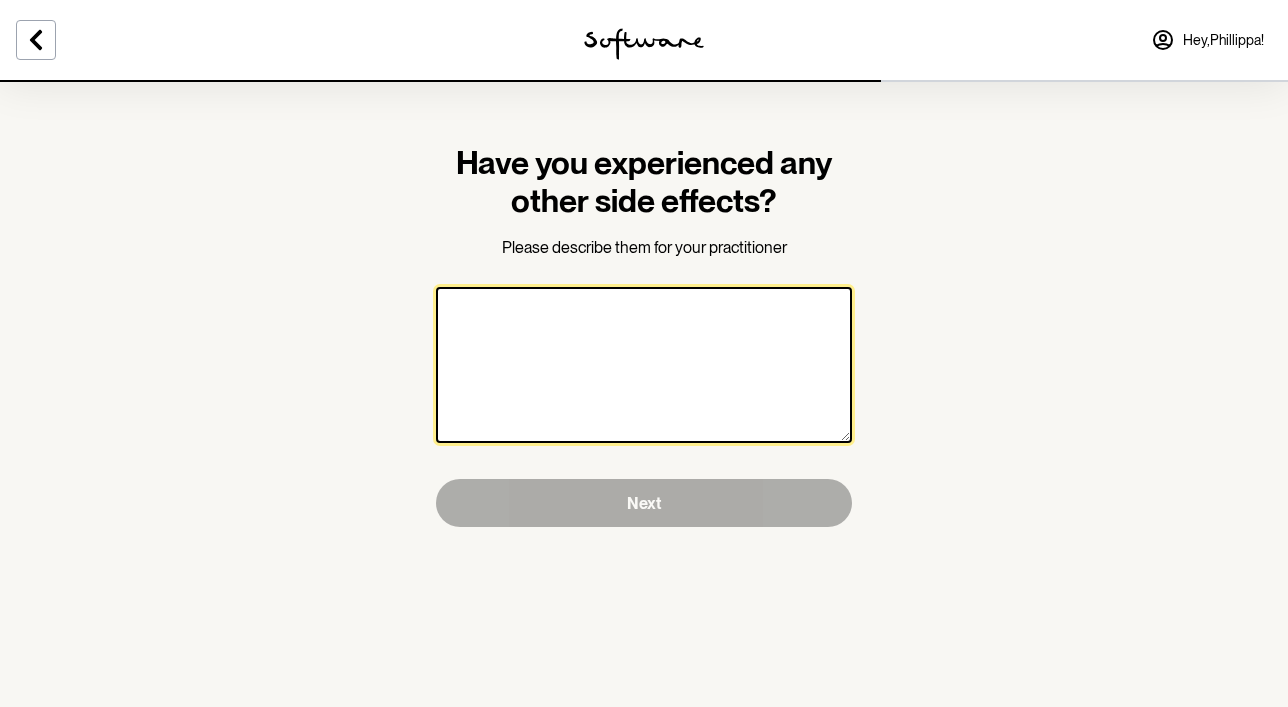 click at bounding box center [644, 365] 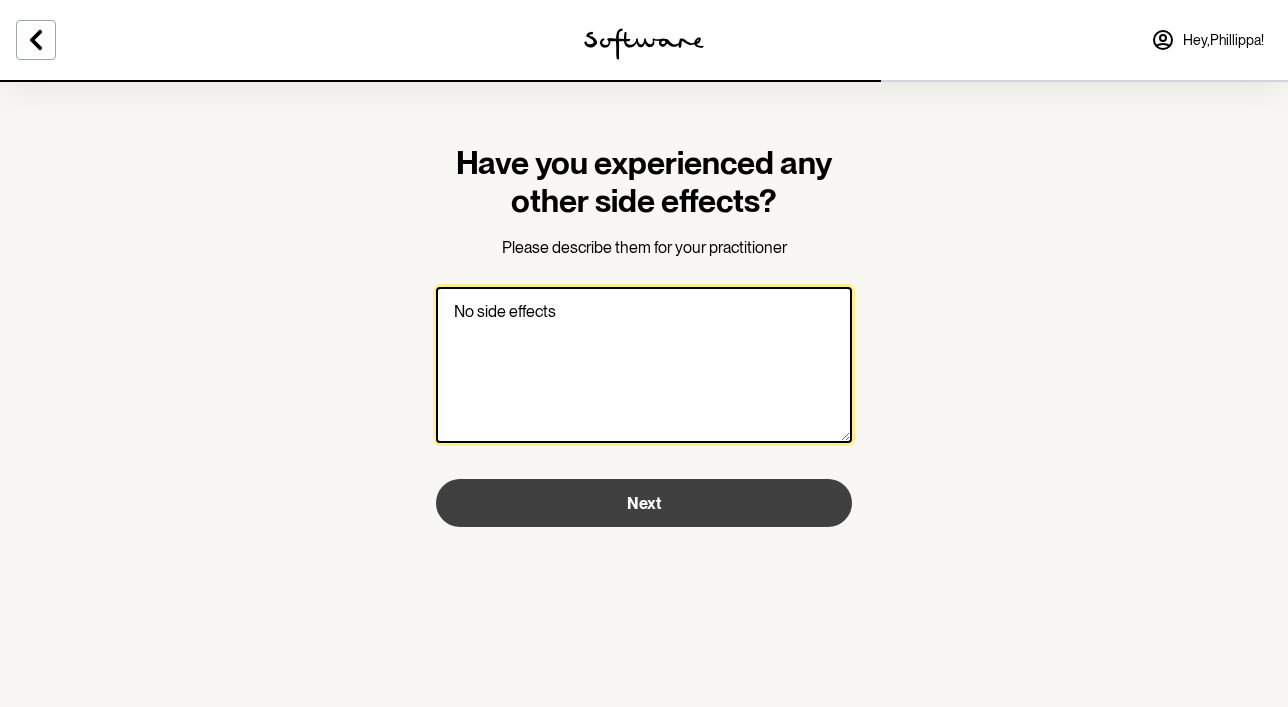 type on "No side effects" 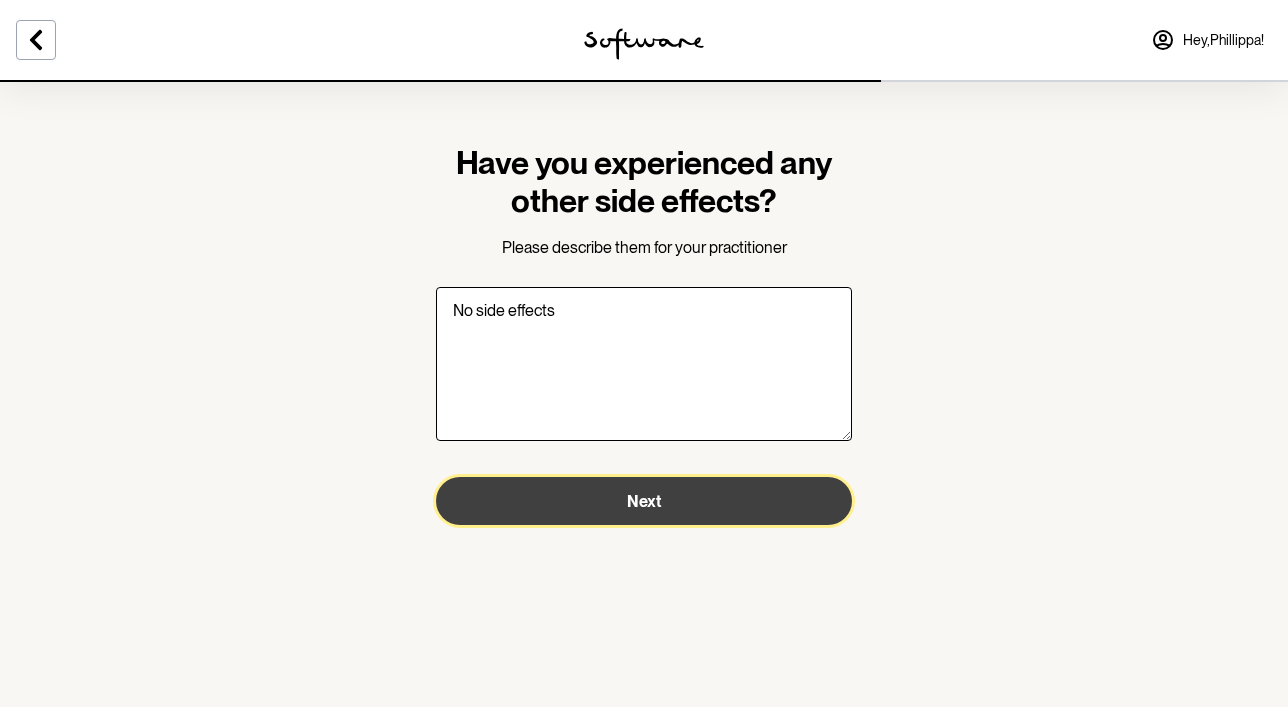 click on "Next" at bounding box center (644, 501) 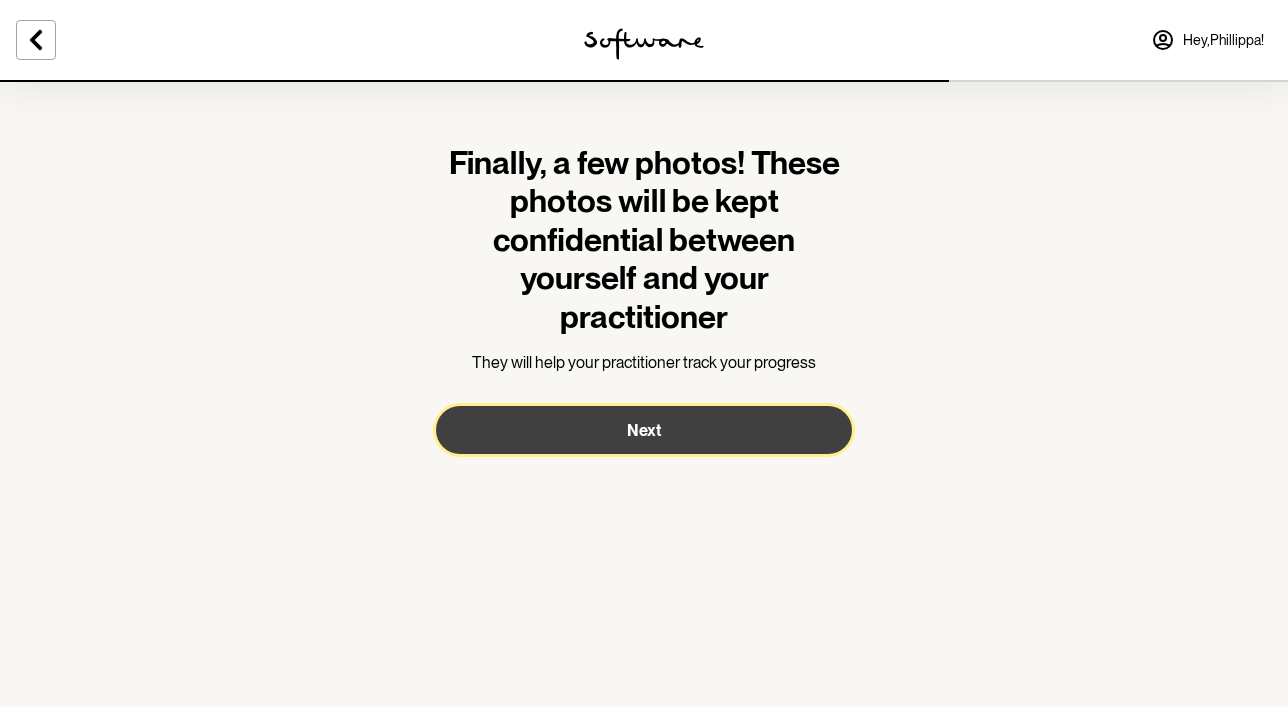 click on "Next" at bounding box center [644, 430] 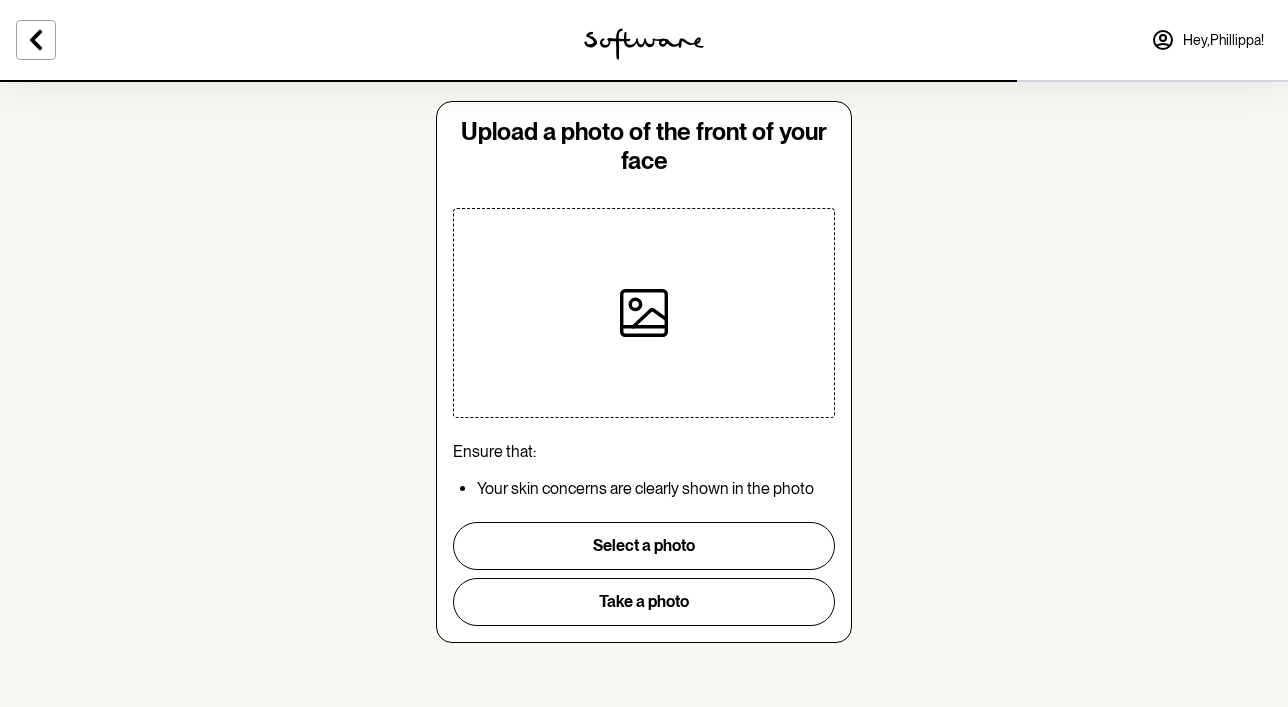 scroll, scrollTop: 0, scrollLeft: 0, axis: both 